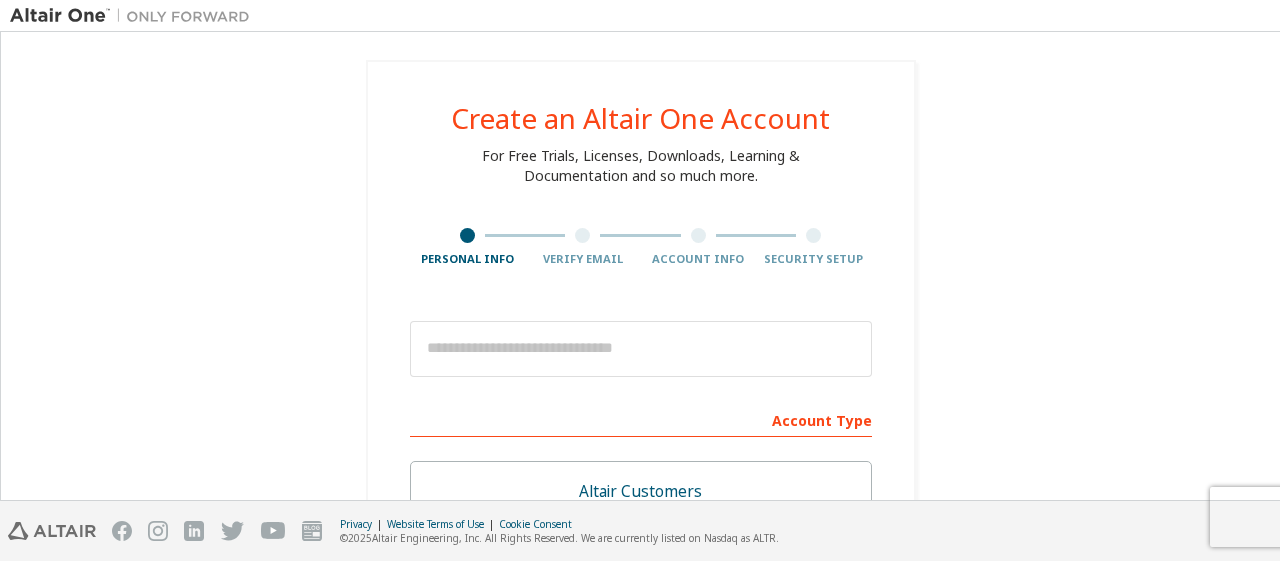 scroll, scrollTop: 0, scrollLeft: 0, axis: both 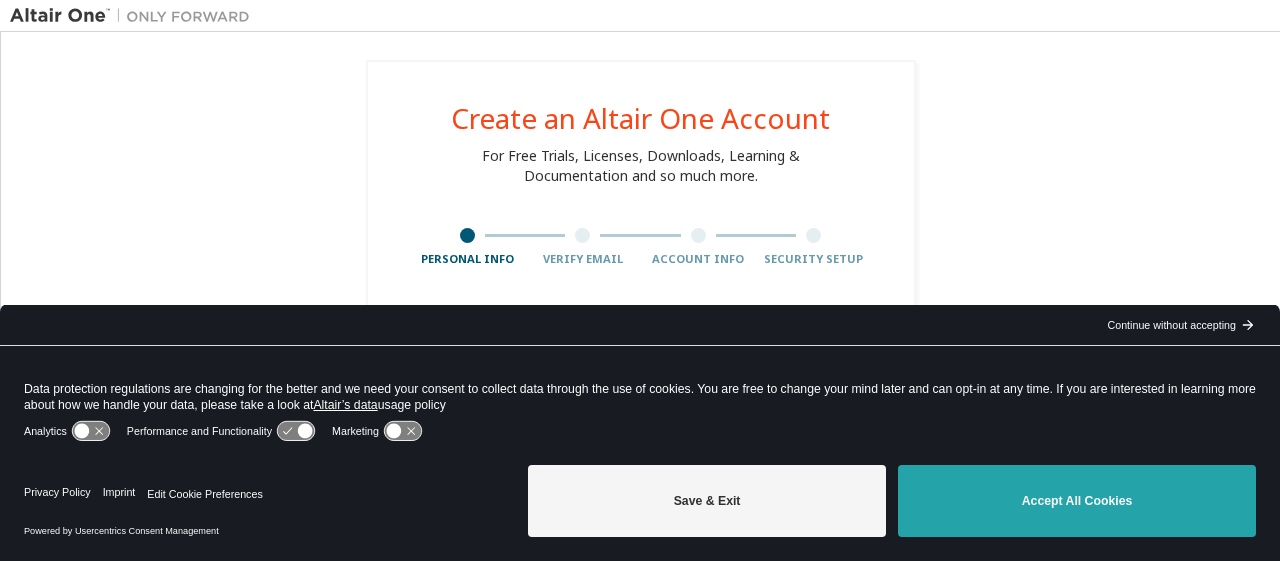 click on "Accept All Cookies" at bounding box center [1077, 501] 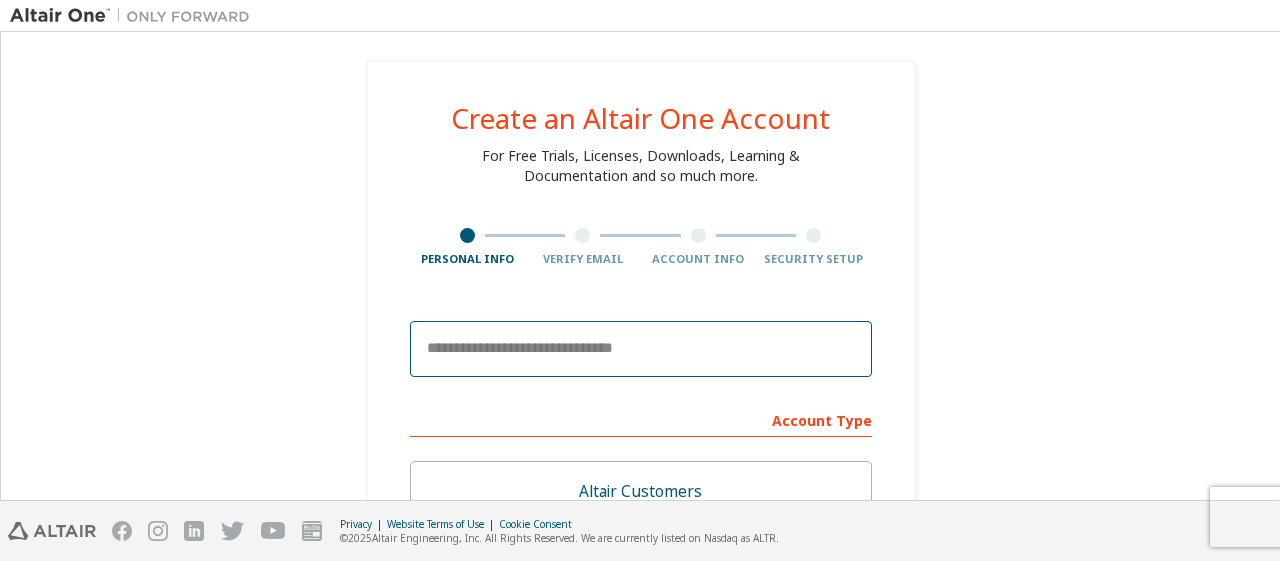 click at bounding box center [641, 349] 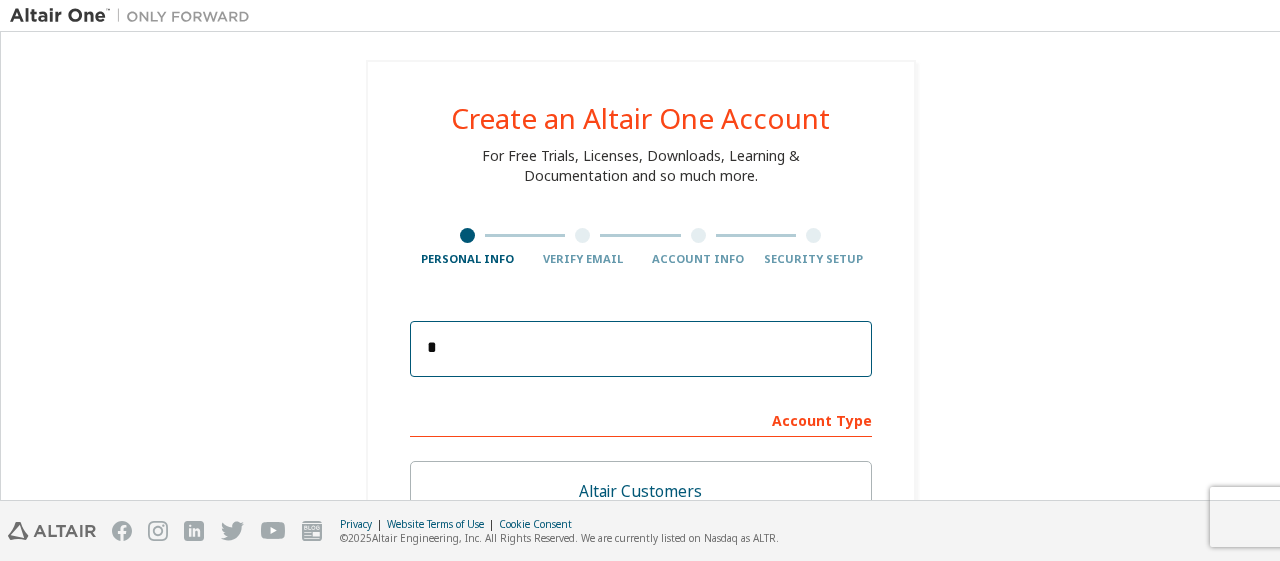 click on "*" at bounding box center [641, 349] 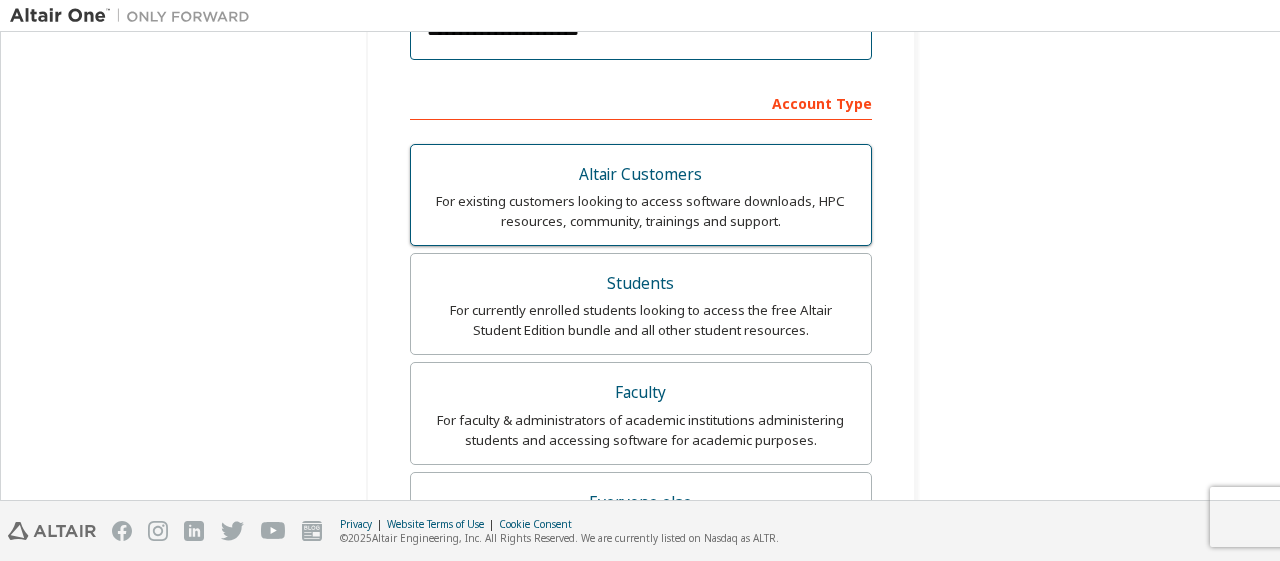 scroll, scrollTop: 318, scrollLeft: 0, axis: vertical 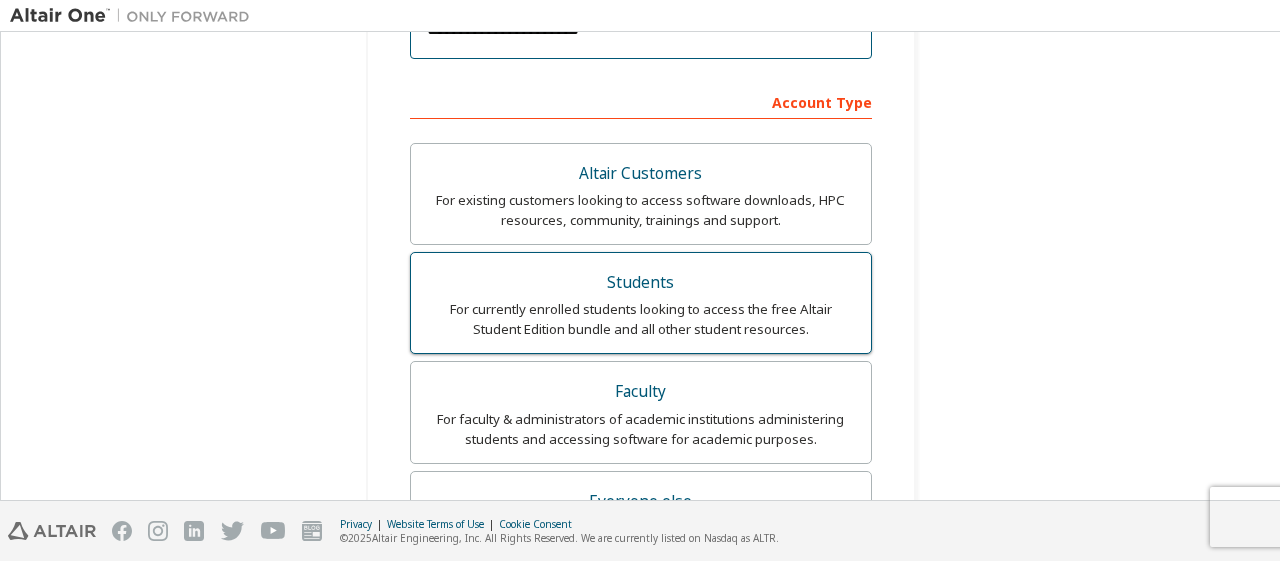 type on "**********" 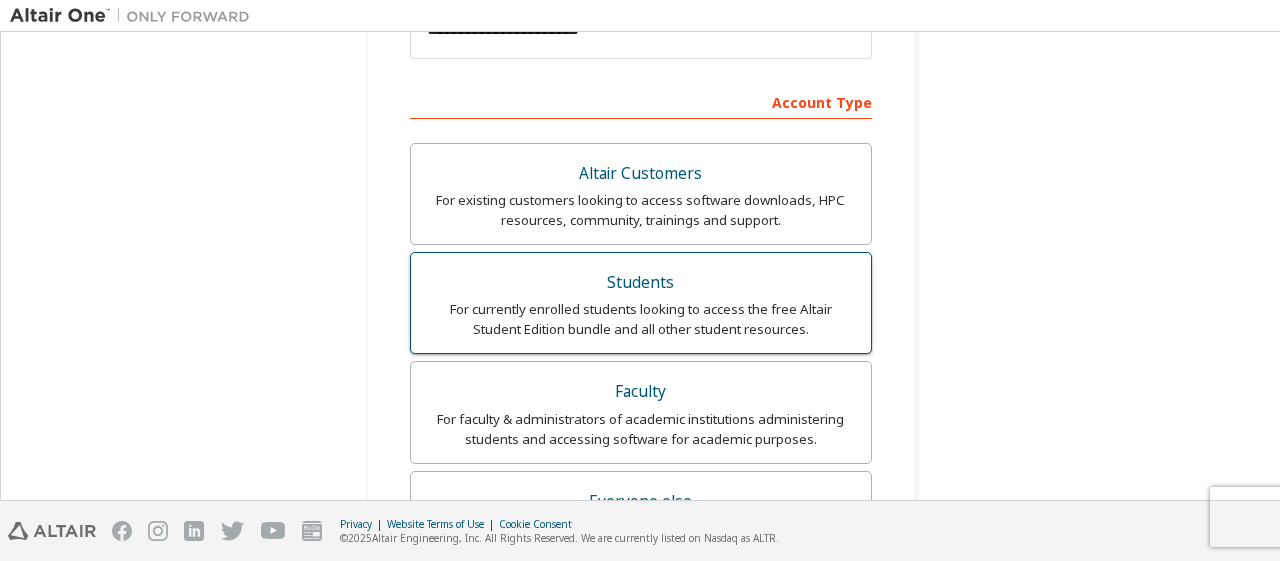 click on "Students" at bounding box center (641, 283) 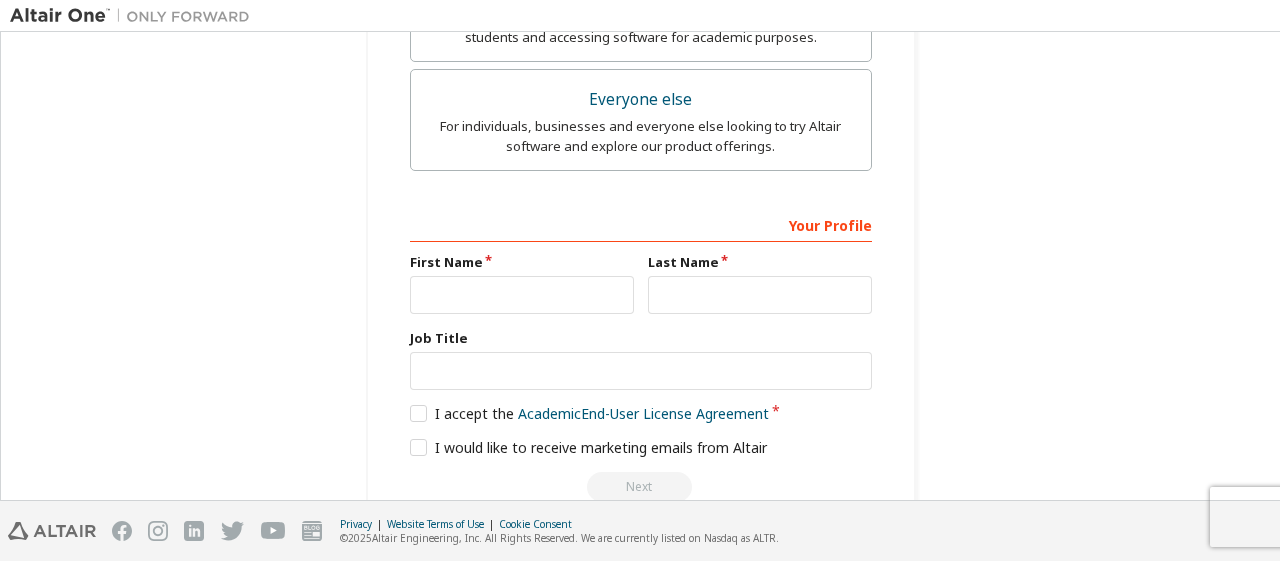 scroll, scrollTop: 816, scrollLeft: 0, axis: vertical 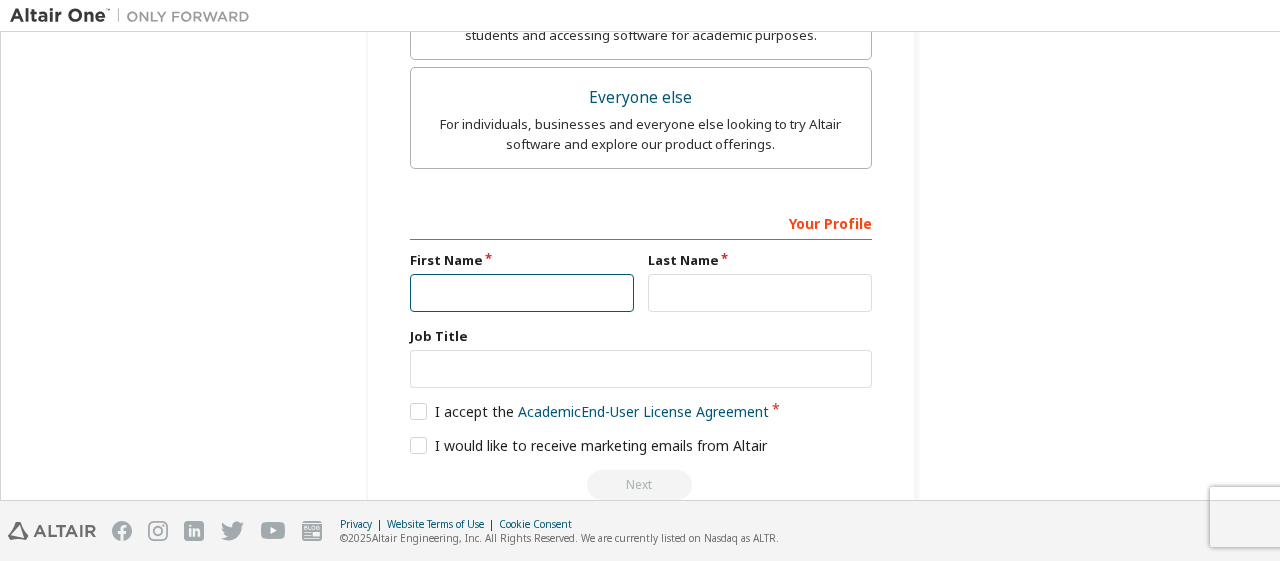 click at bounding box center [522, 293] 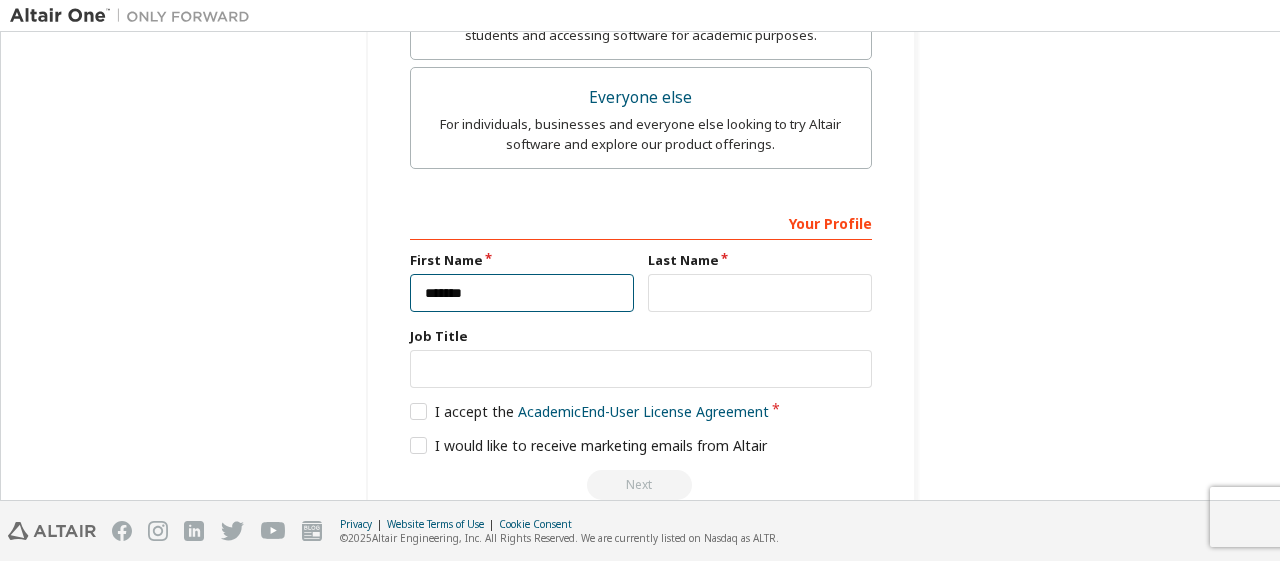 type on "*******" 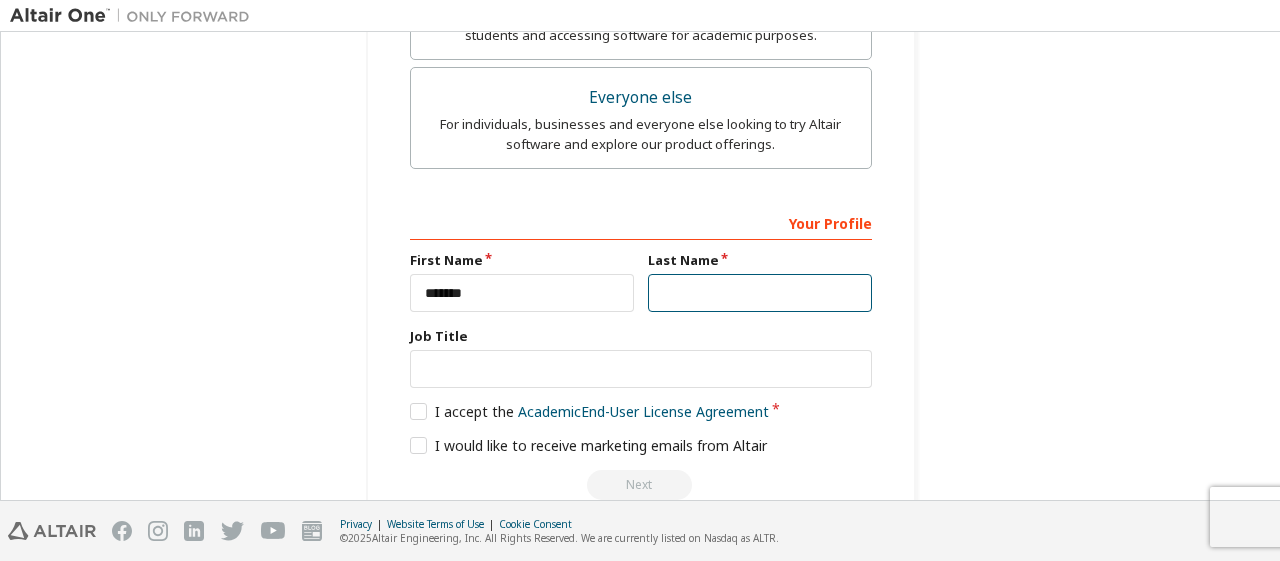 click at bounding box center [760, 293] 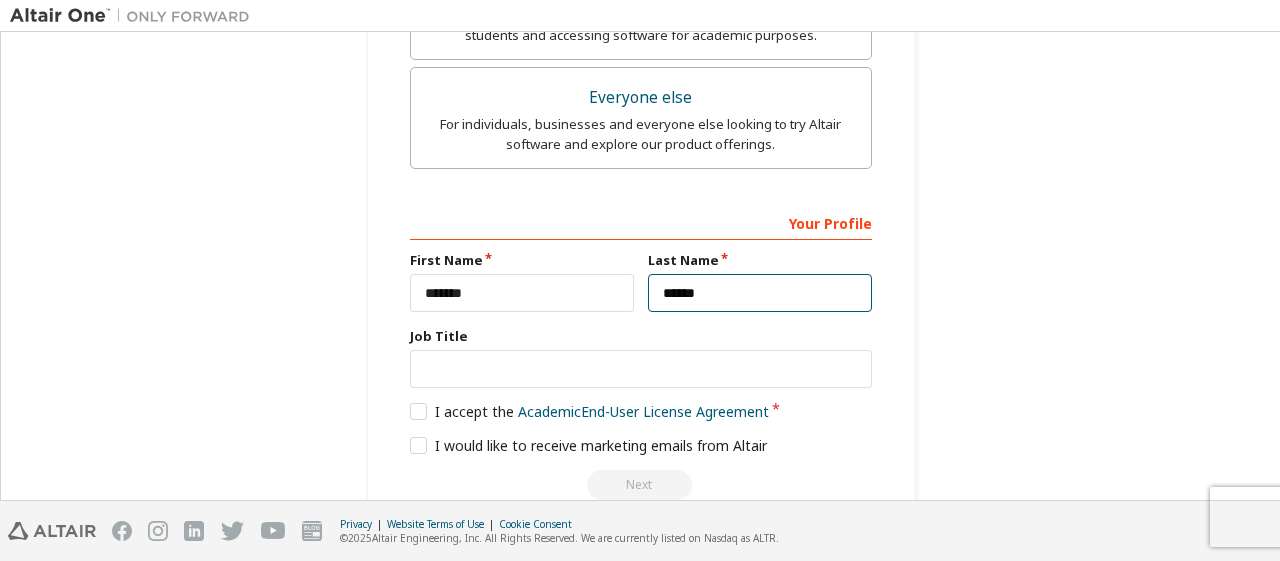 type on "******" 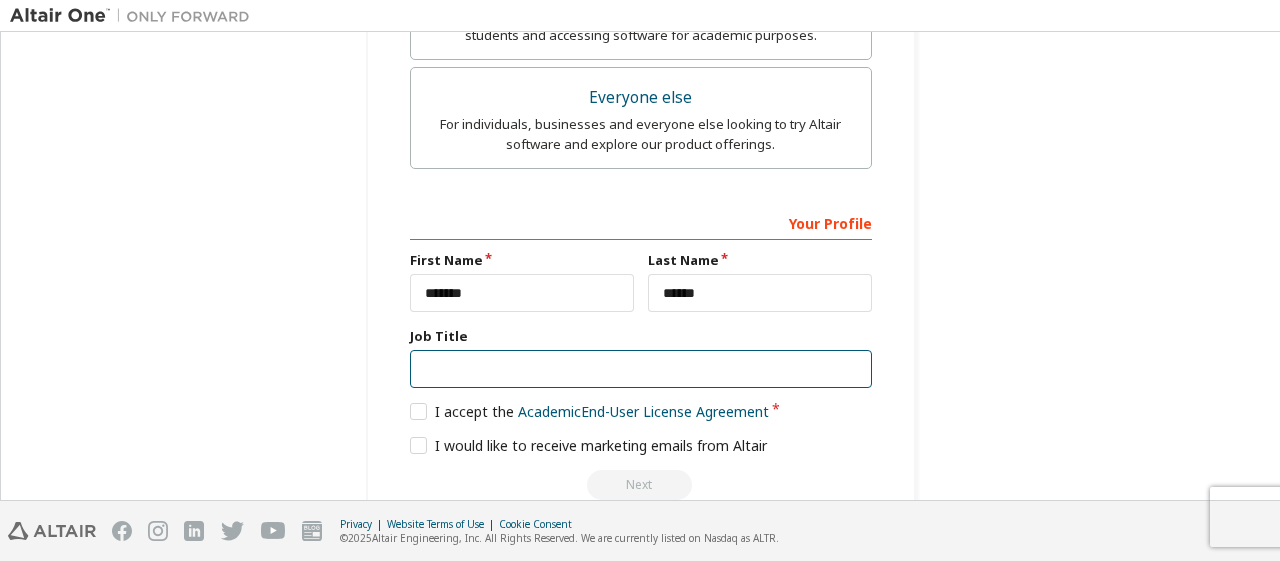 click at bounding box center (641, 369) 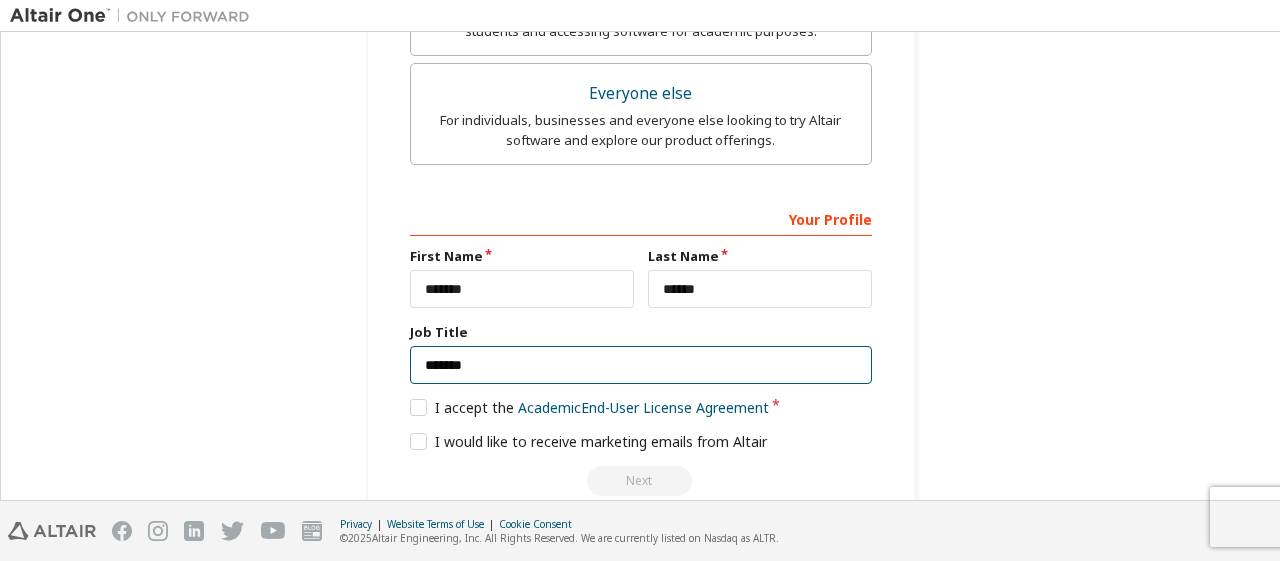 scroll, scrollTop: 835, scrollLeft: 0, axis: vertical 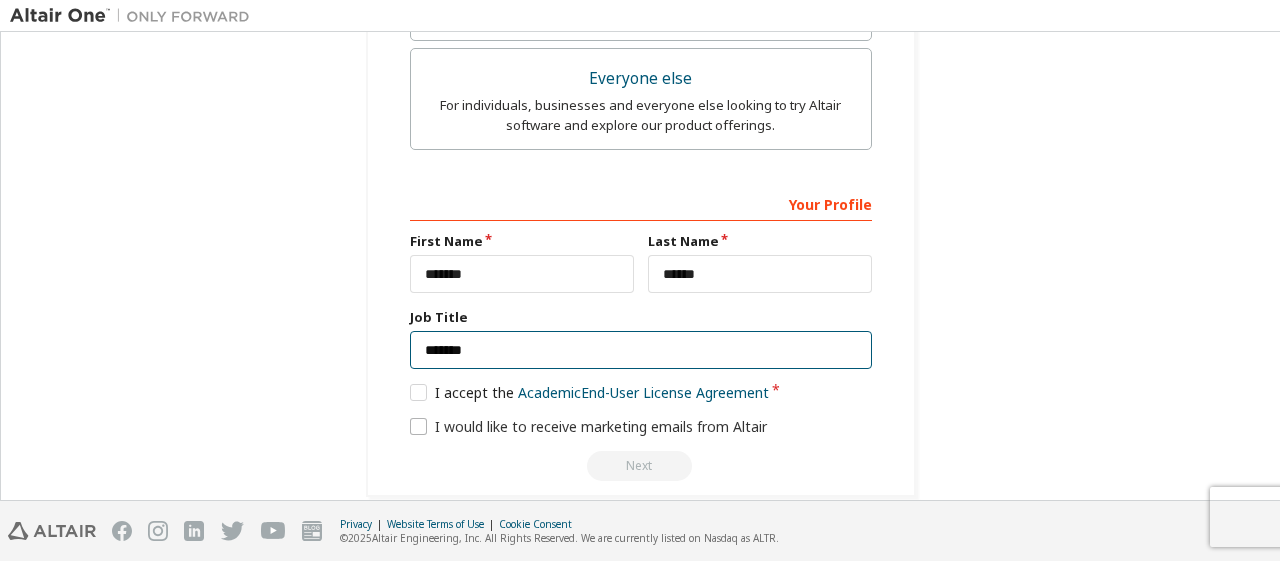 type on "*******" 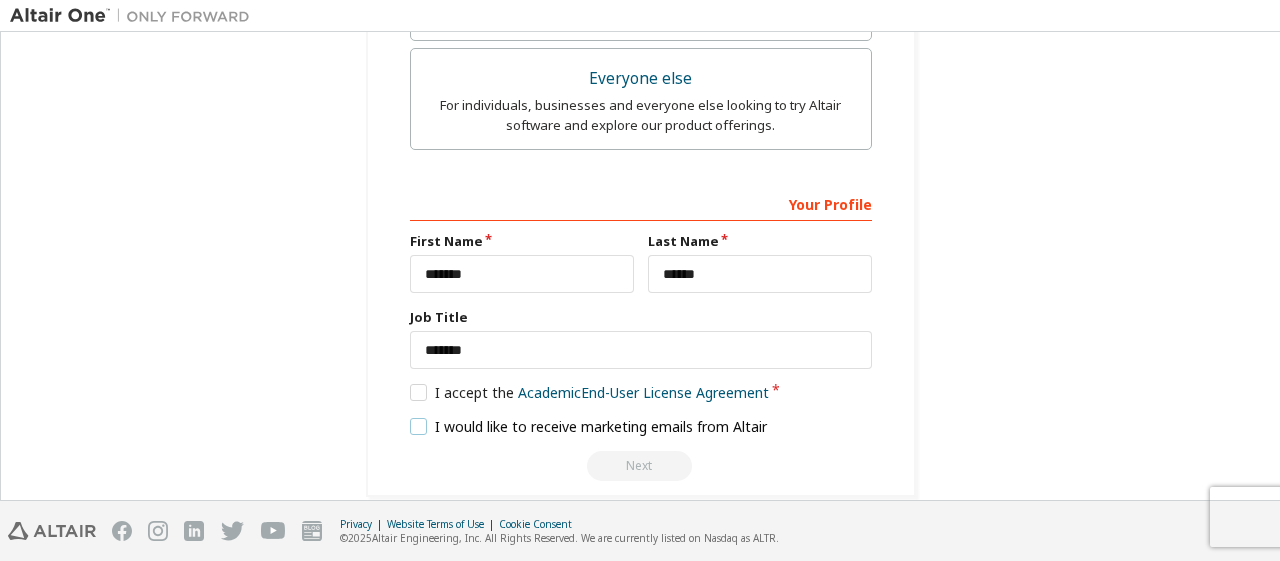 click on "I would like to receive marketing emails from Altair" at bounding box center [589, 426] 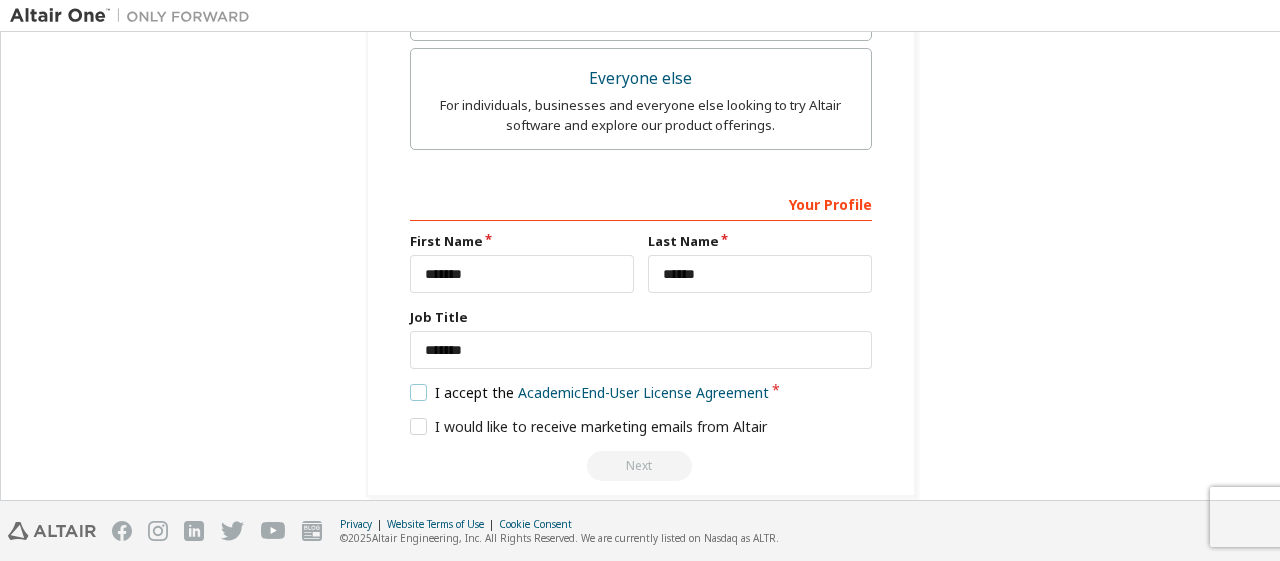click on "I accept the   Academic   End-User License Agreement" at bounding box center [590, 392] 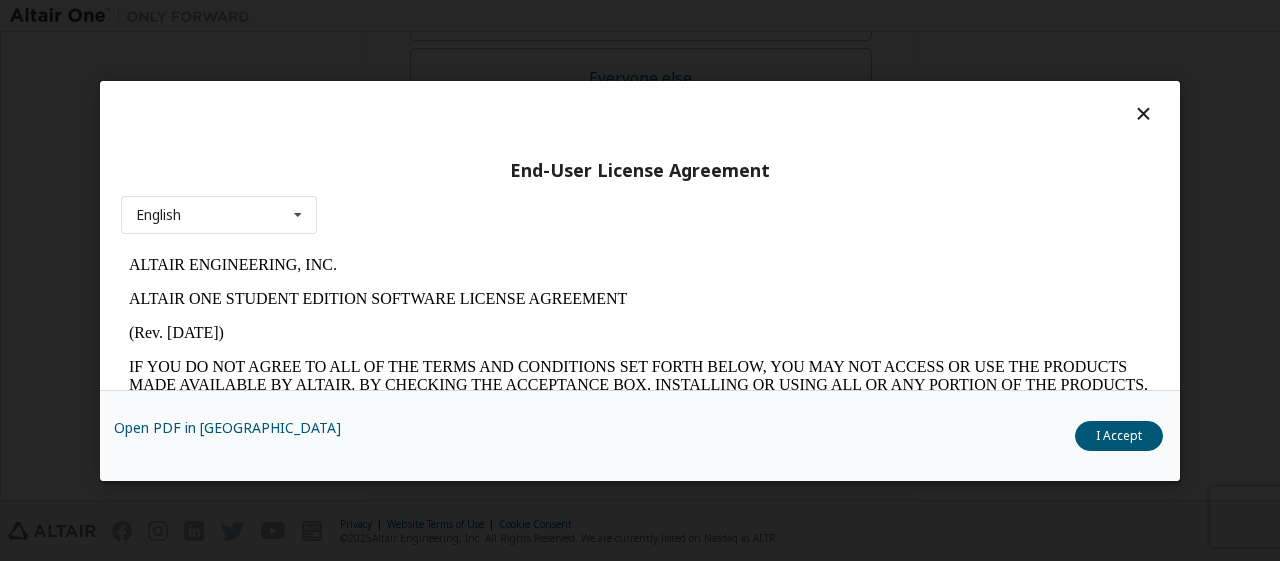 scroll, scrollTop: 0, scrollLeft: 0, axis: both 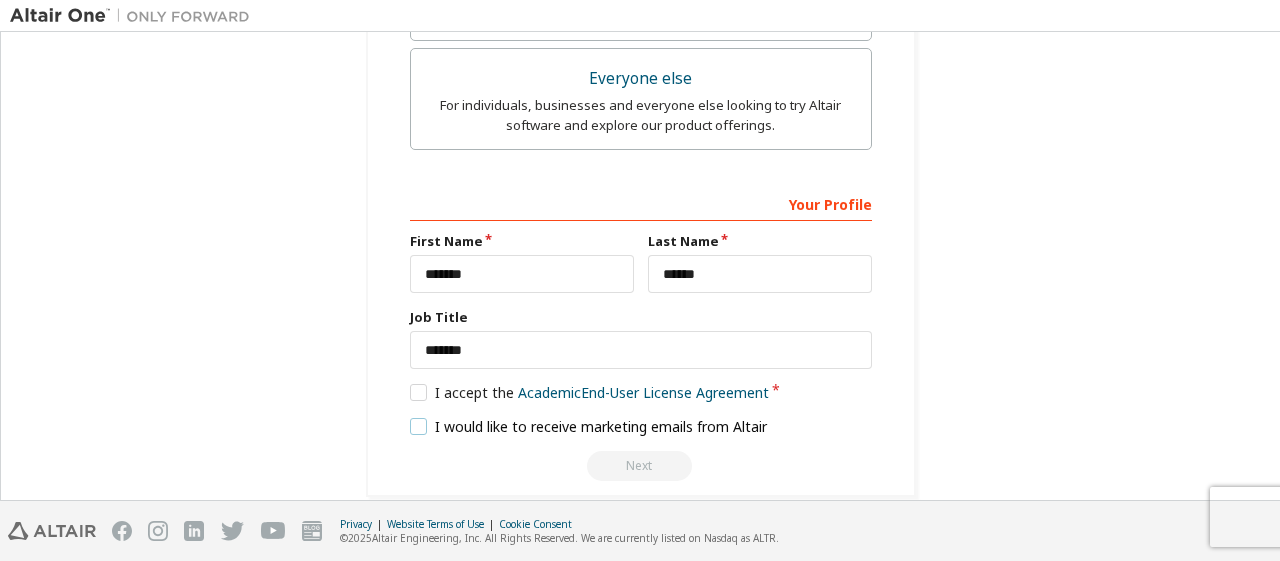 click on "I would like to receive marketing emails from Altair" at bounding box center [589, 426] 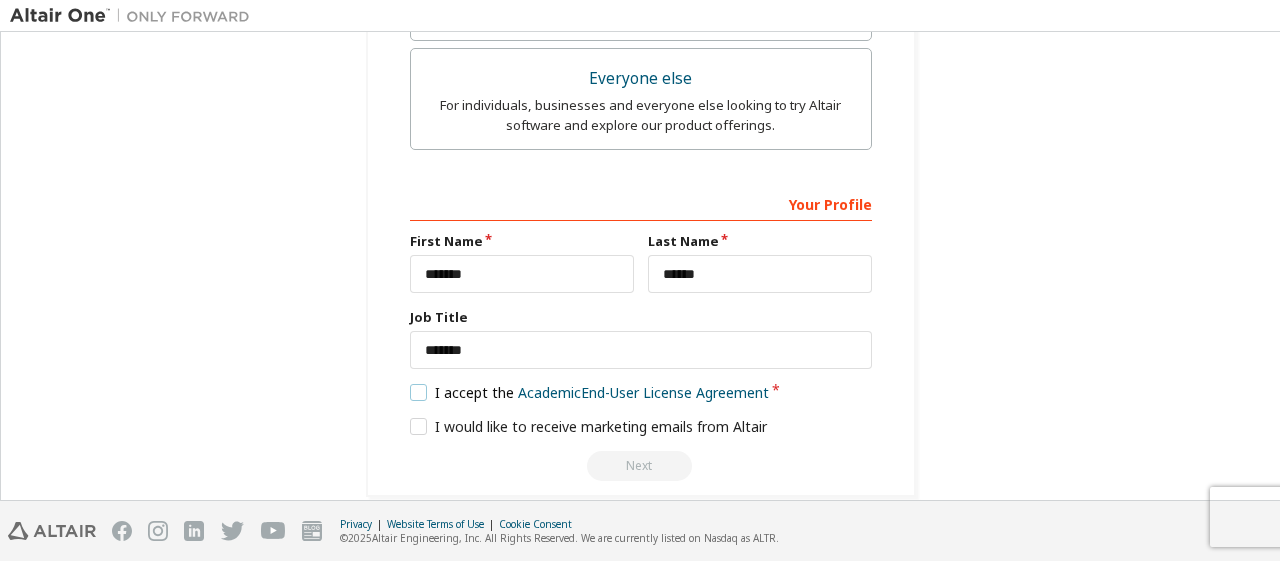 click on "I accept the   Academic   End-User License Agreement" at bounding box center (590, 392) 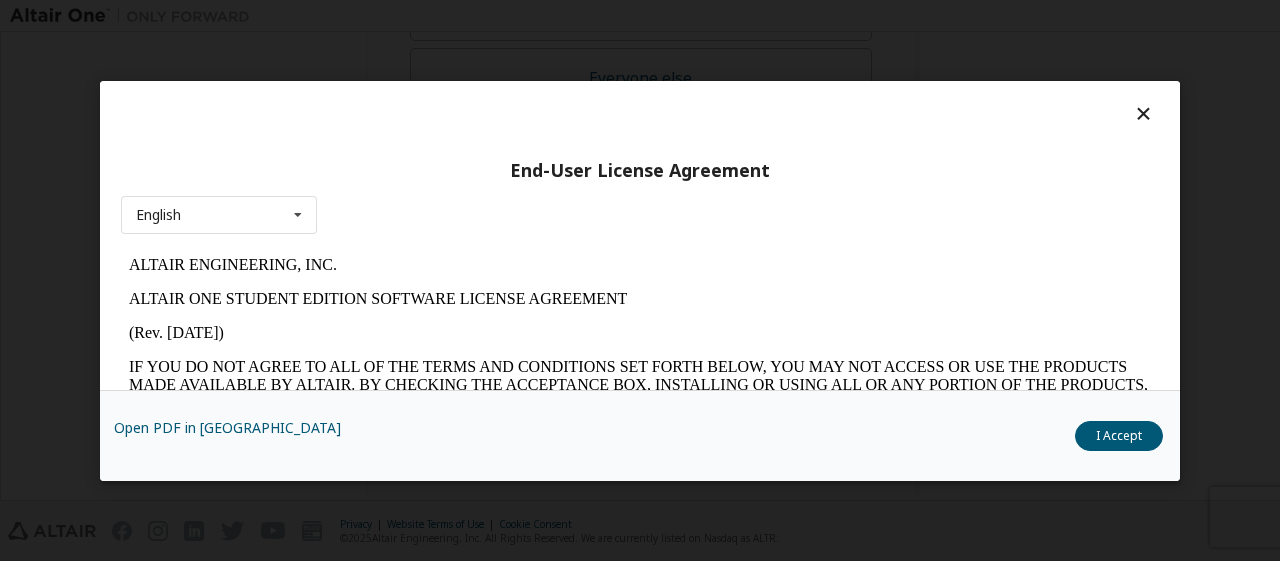 scroll, scrollTop: 0, scrollLeft: 0, axis: both 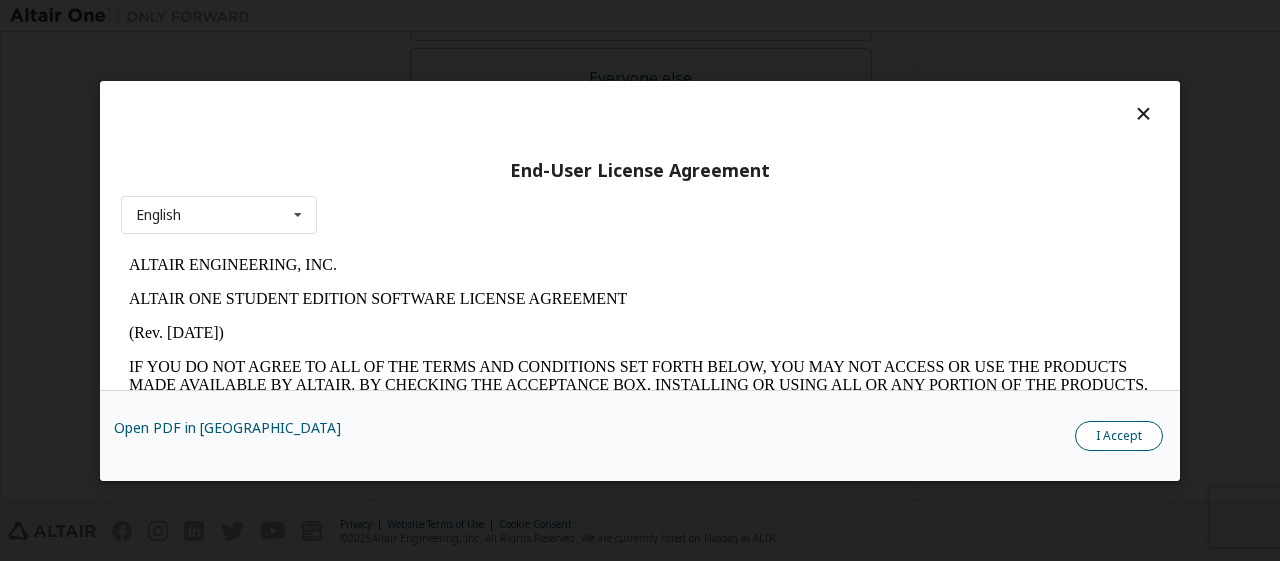click on "I Accept" at bounding box center (1119, 435) 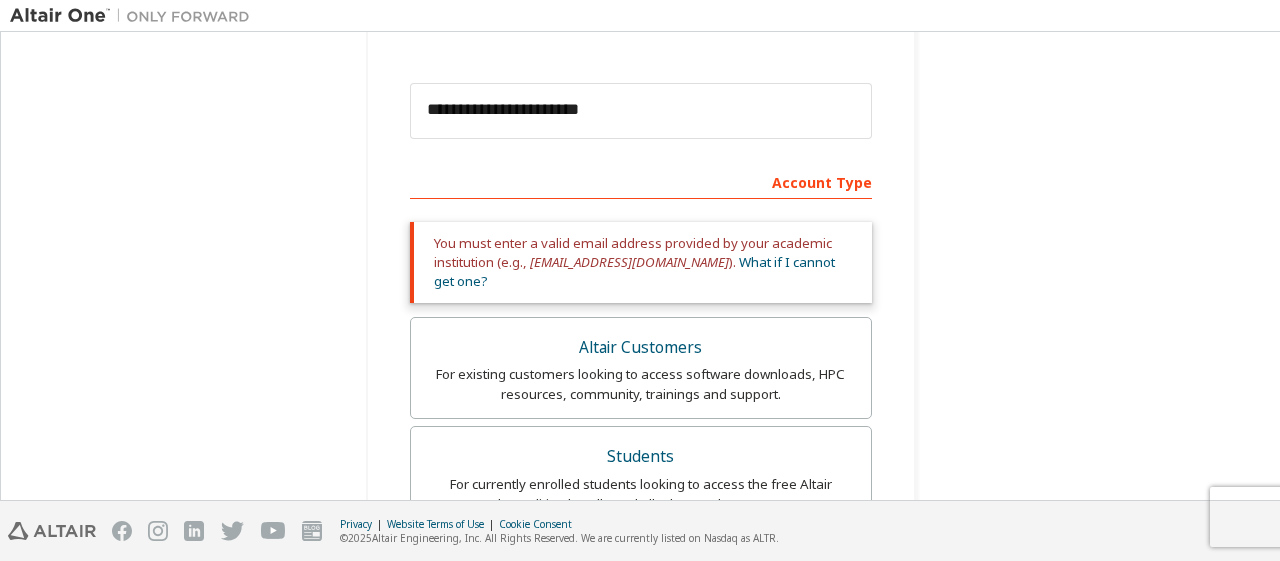 scroll, scrollTop: 225, scrollLeft: 0, axis: vertical 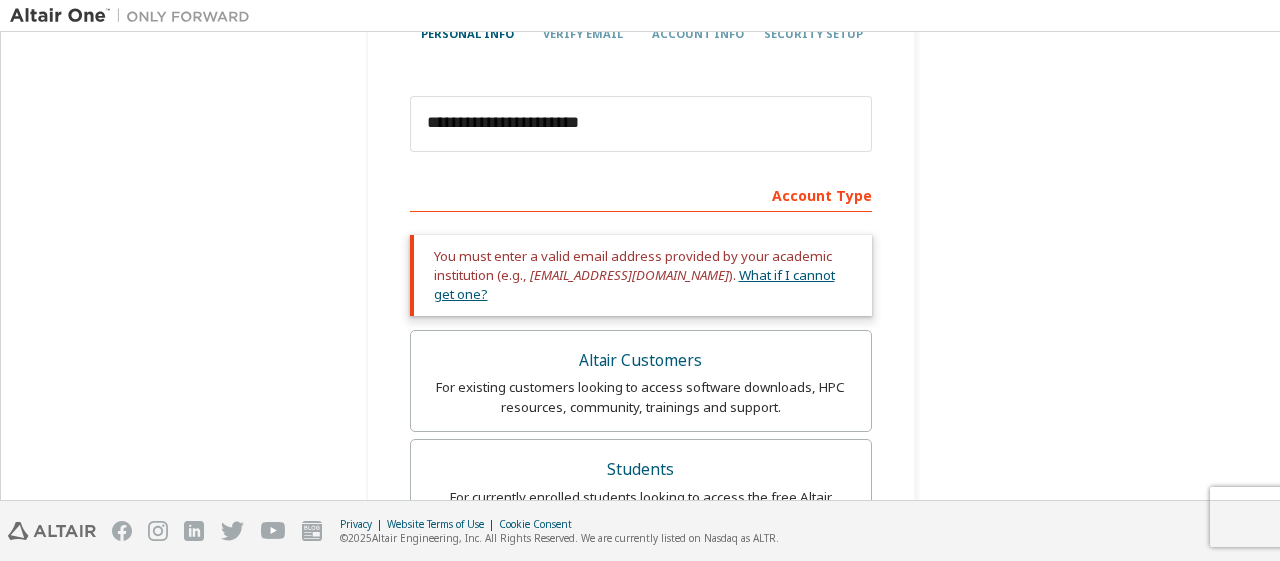 click on "What if I cannot get one?" at bounding box center [634, 284] 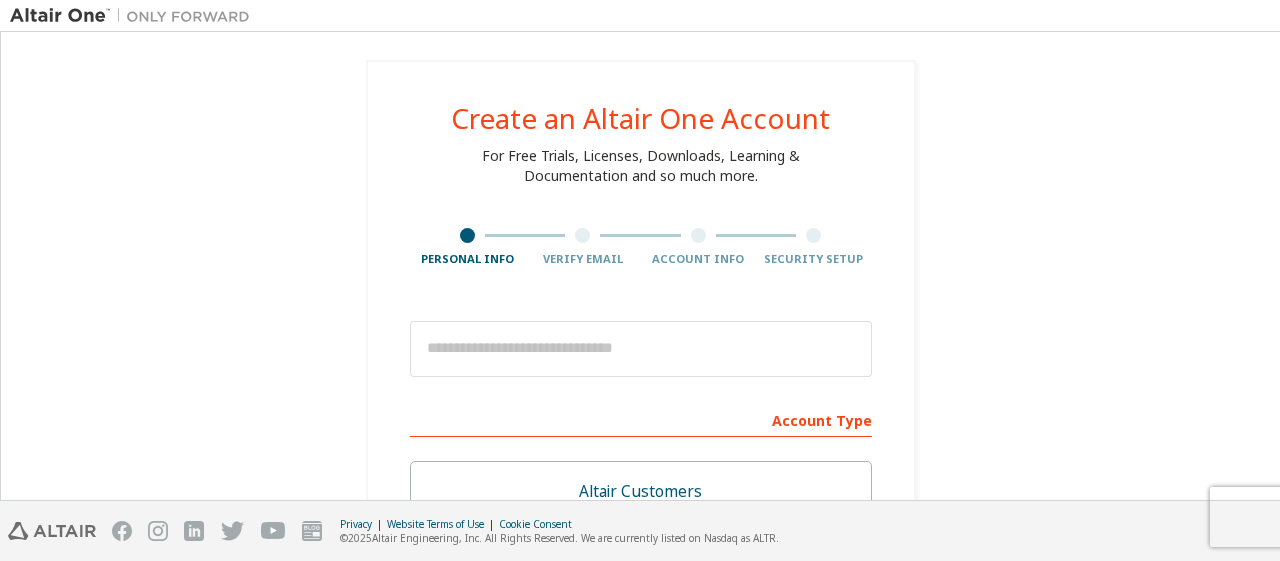 scroll, scrollTop: 0, scrollLeft: 0, axis: both 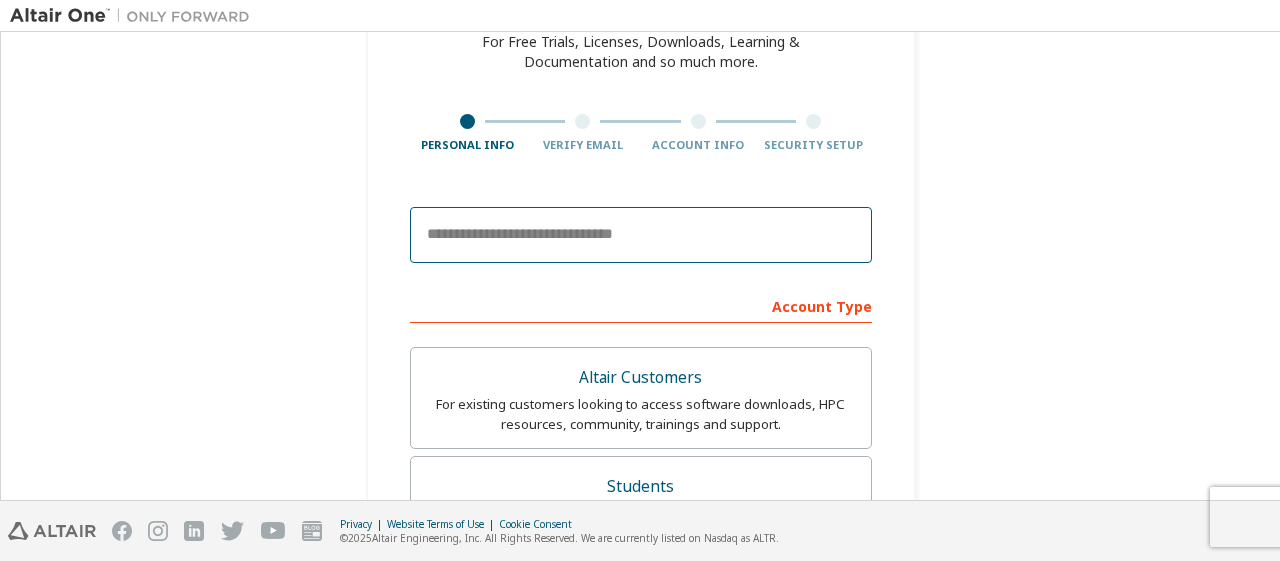 click at bounding box center (641, 235) 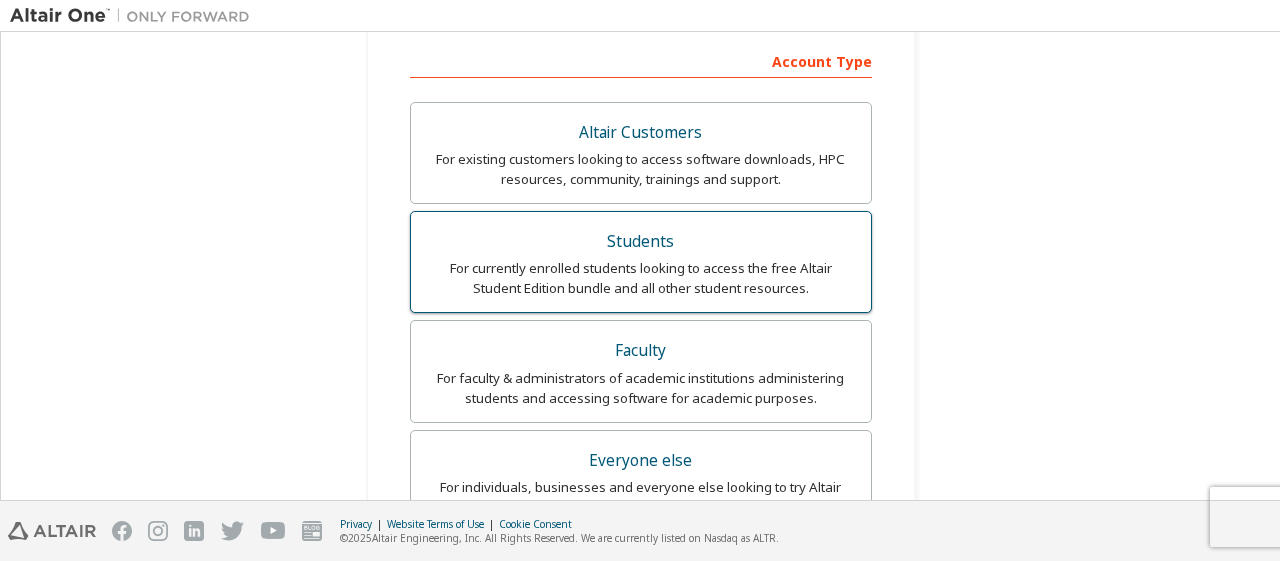 scroll, scrollTop: 374, scrollLeft: 0, axis: vertical 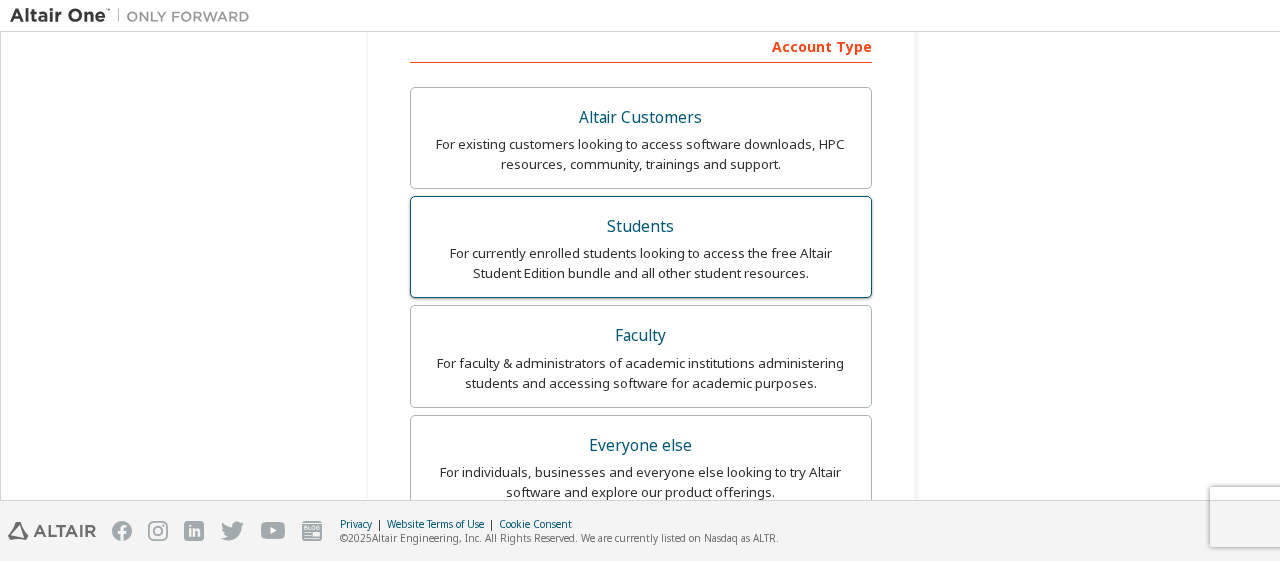 type on "**********" 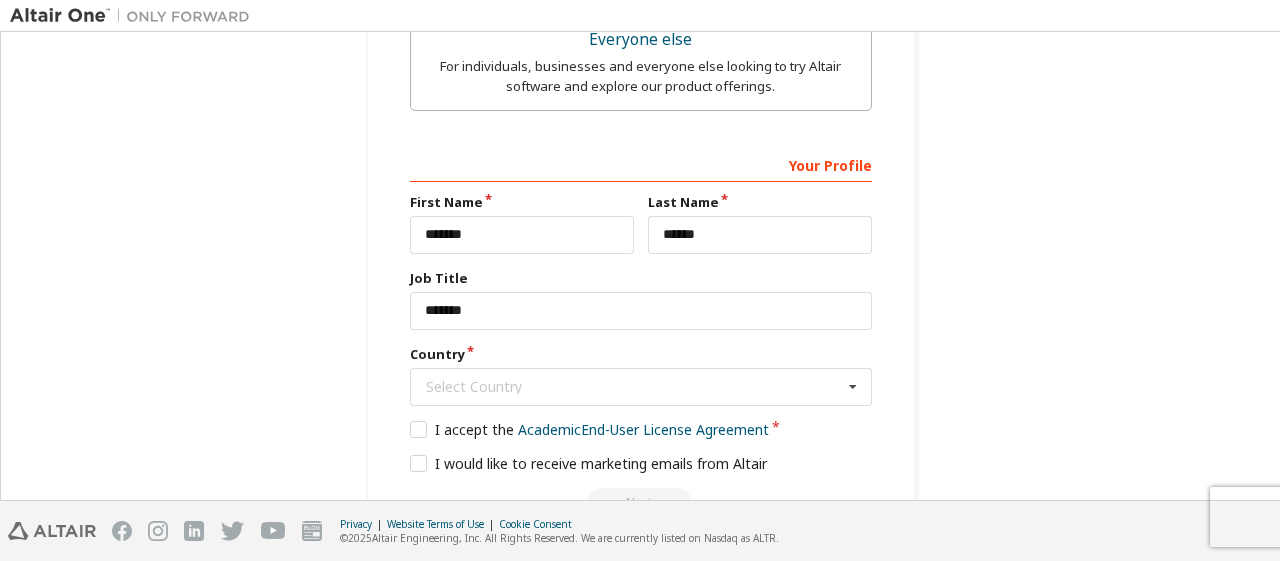 scroll, scrollTop: 782, scrollLeft: 0, axis: vertical 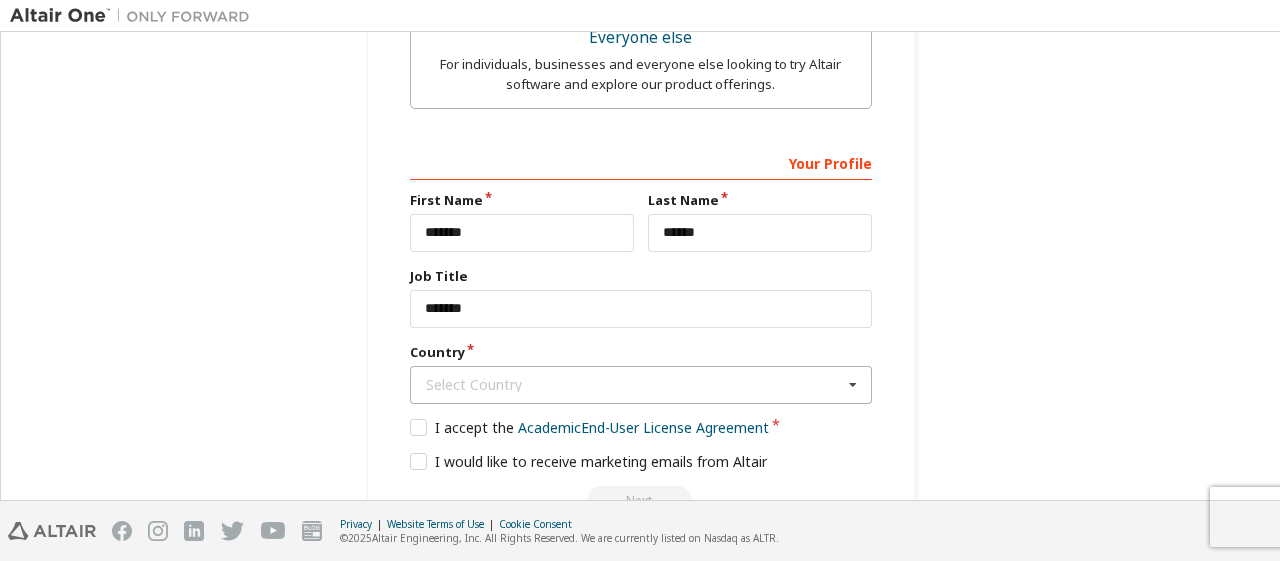 click on "Select Country" at bounding box center (634, 385) 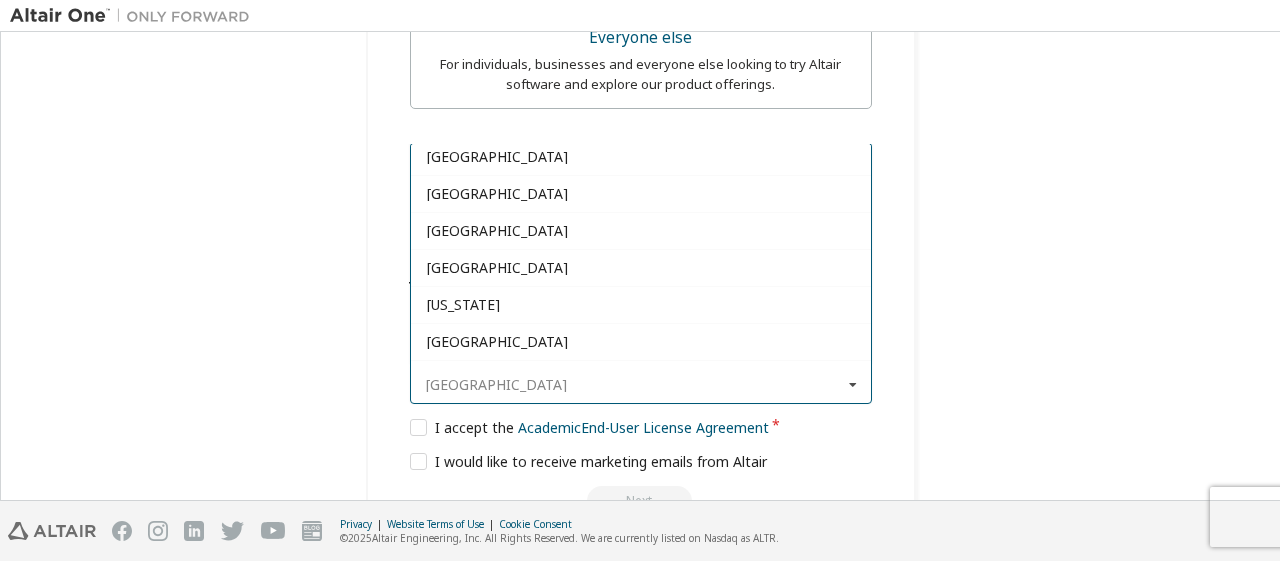 scroll, scrollTop: 2785, scrollLeft: 0, axis: vertical 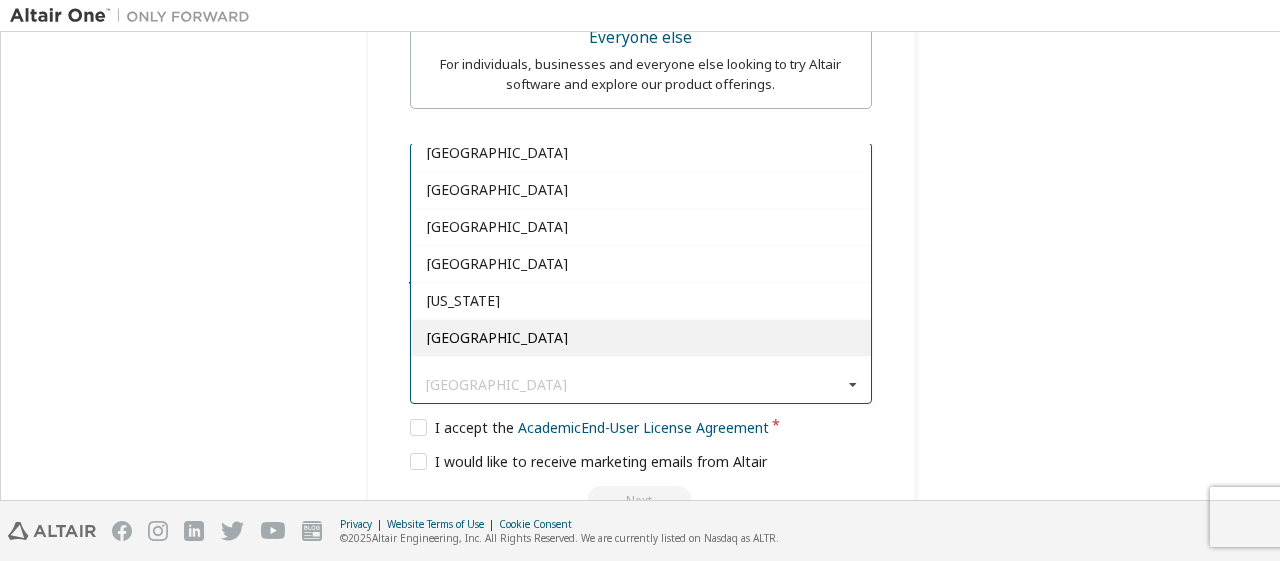 click on "[GEOGRAPHIC_DATA]" at bounding box center [641, 338] 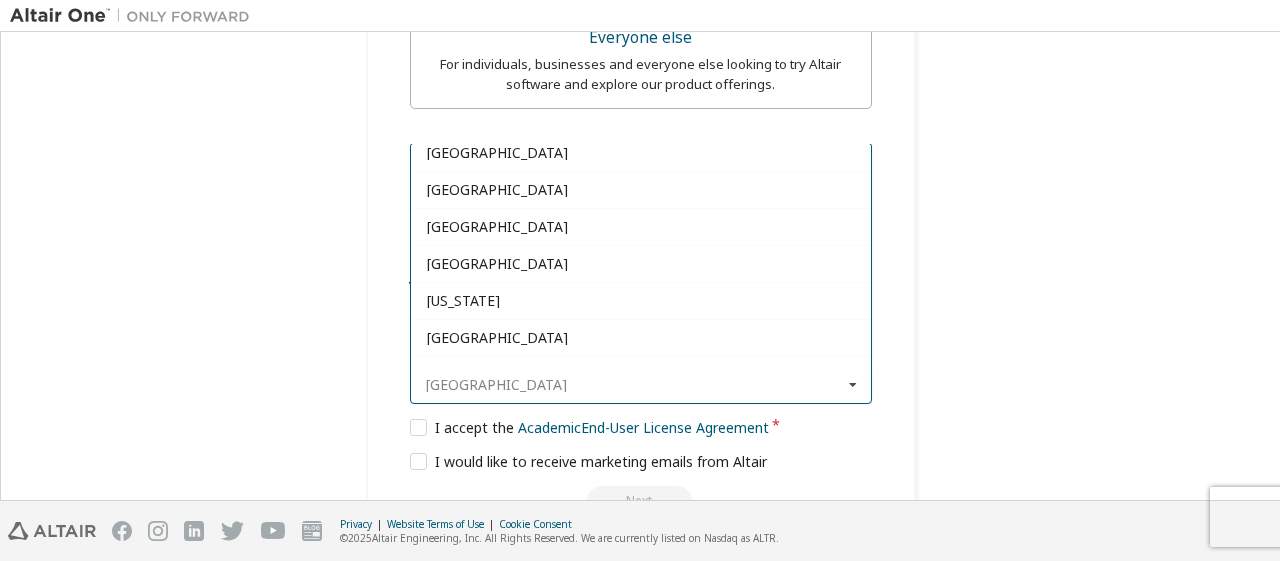 type on "***" 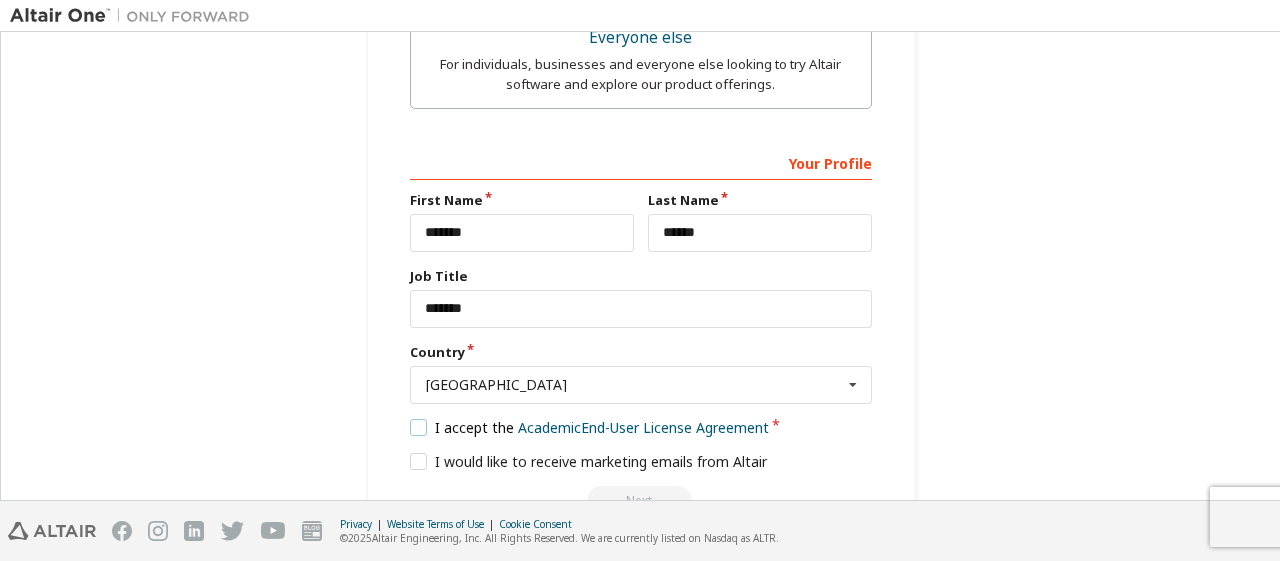 click on "I accept the   Academic   End-User License Agreement" at bounding box center [590, 427] 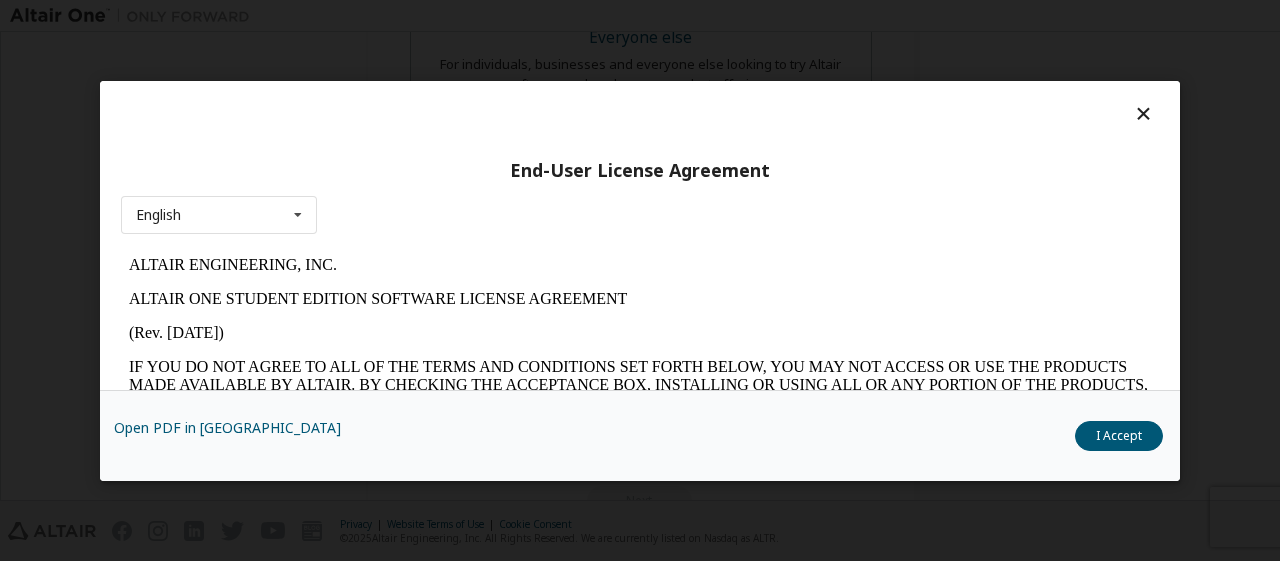 scroll, scrollTop: 0, scrollLeft: 0, axis: both 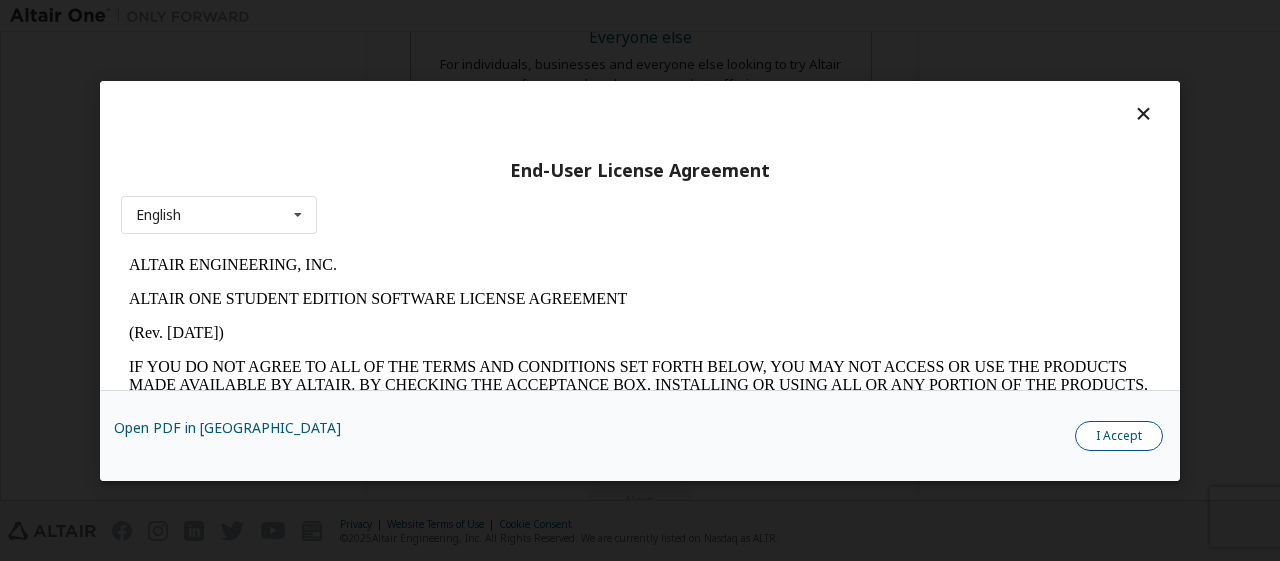 click on "I Accept" at bounding box center (1119, 435) 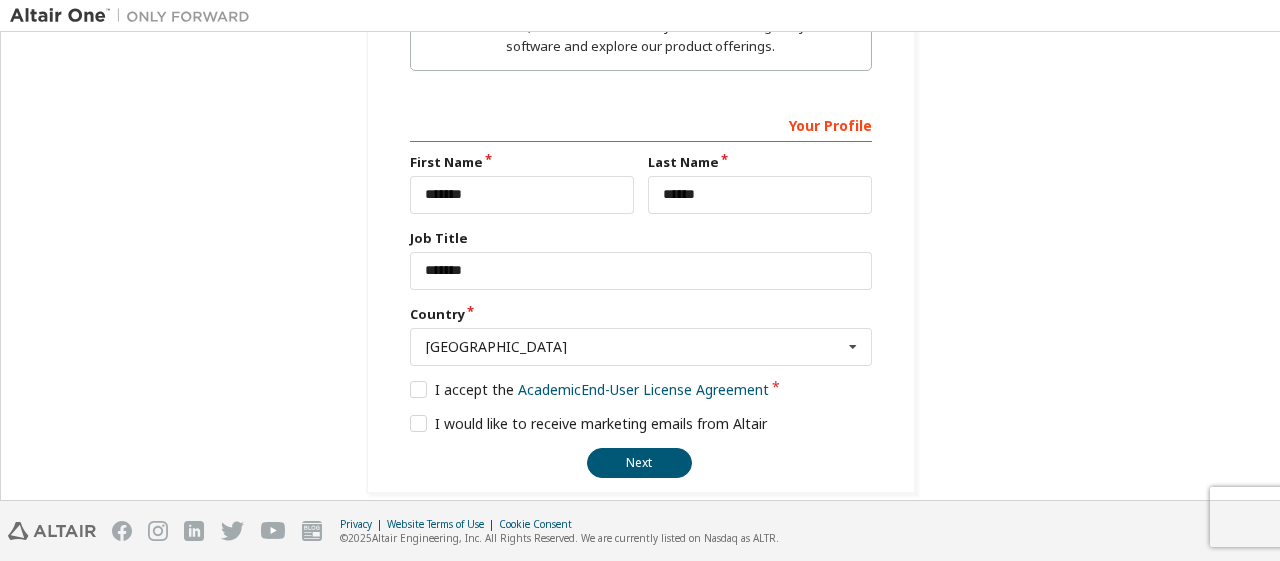 scroll, scrollTop: 836, scrollLeft: 0, axis: vertical 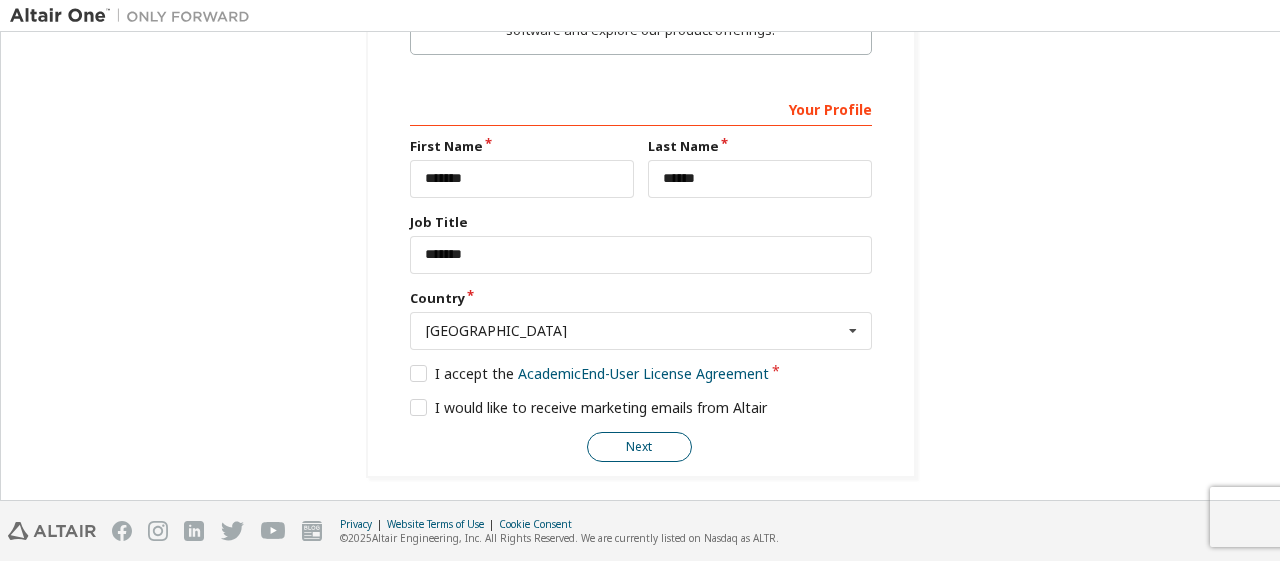 click on "Next" at bounding box center (639, 447) 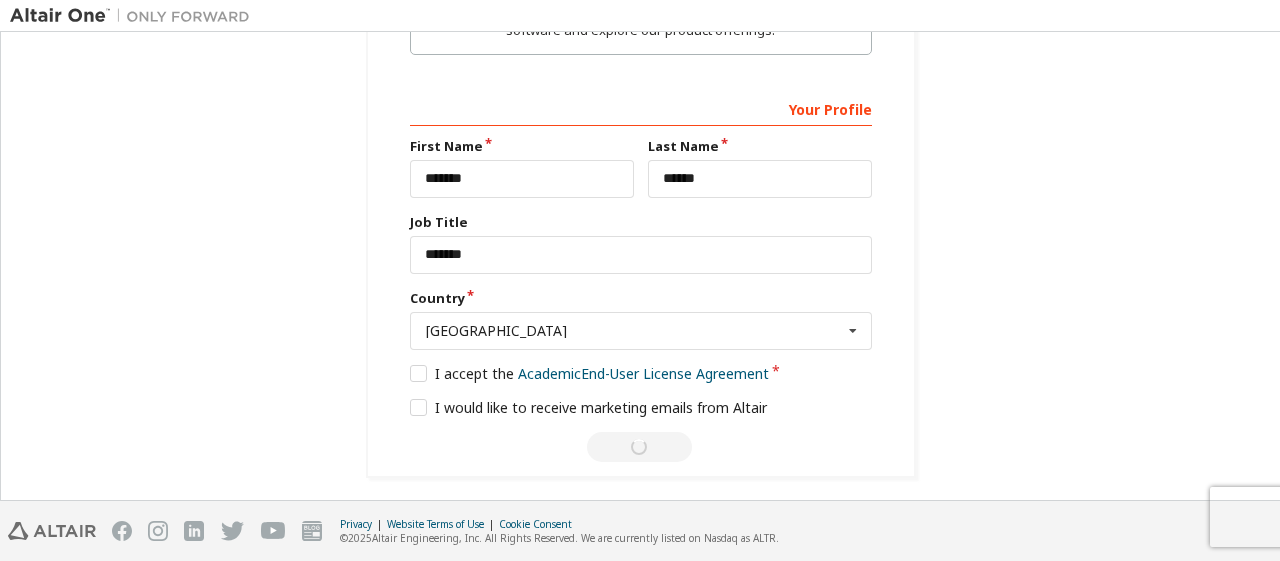 scroll, scrollTop: 82, scrollLeft: 0, axis: vertical 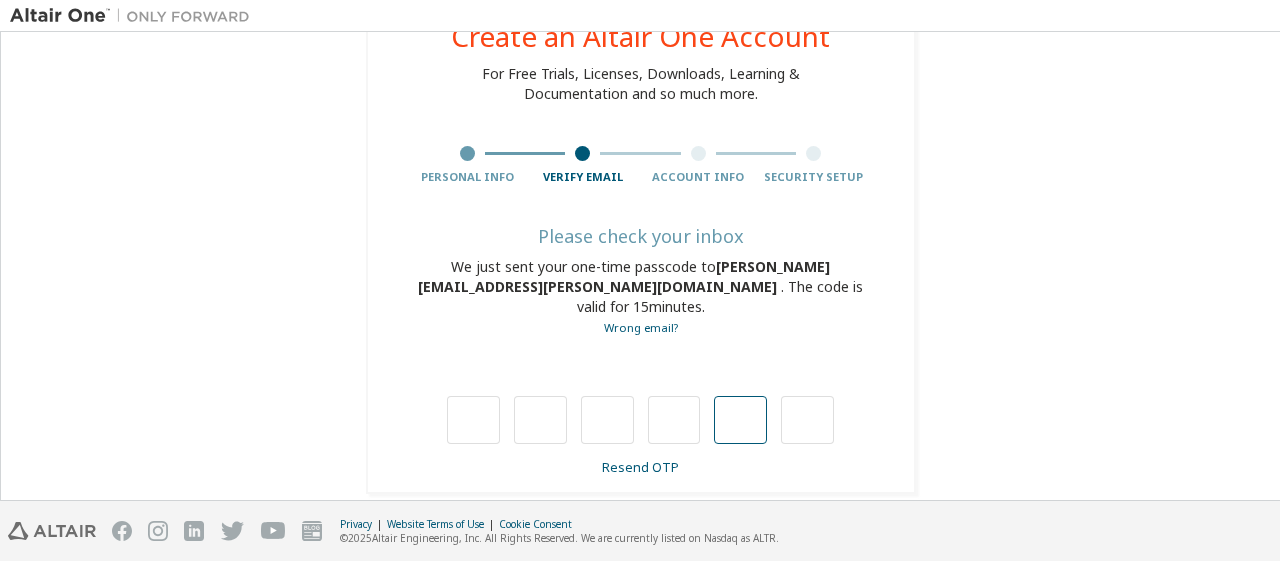 type on "*" 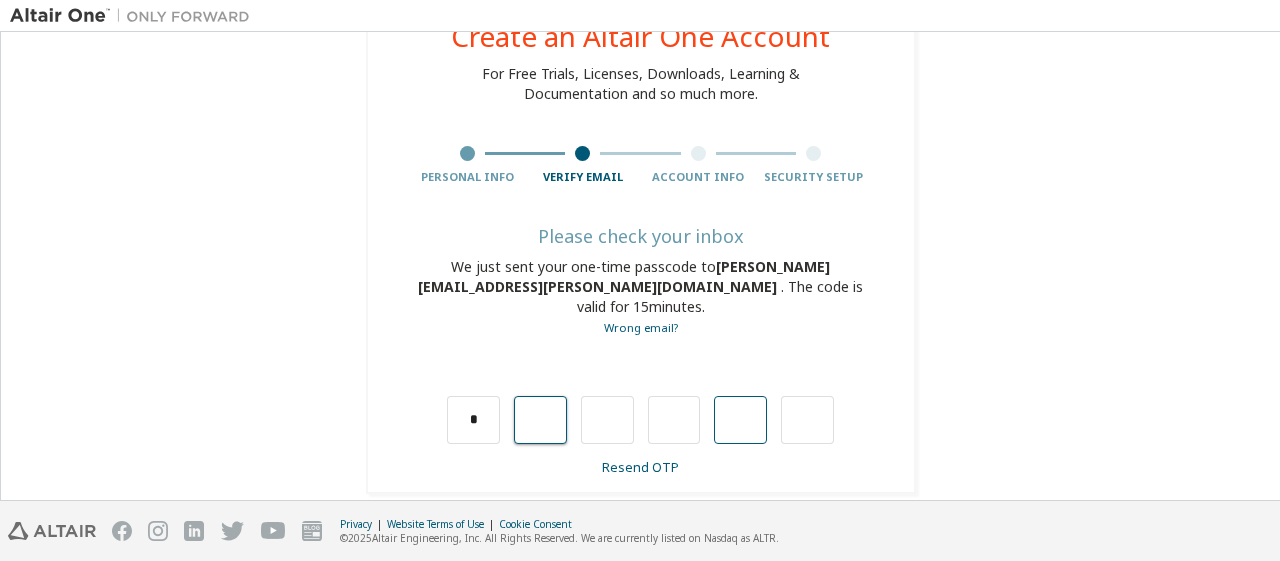 type on "*" 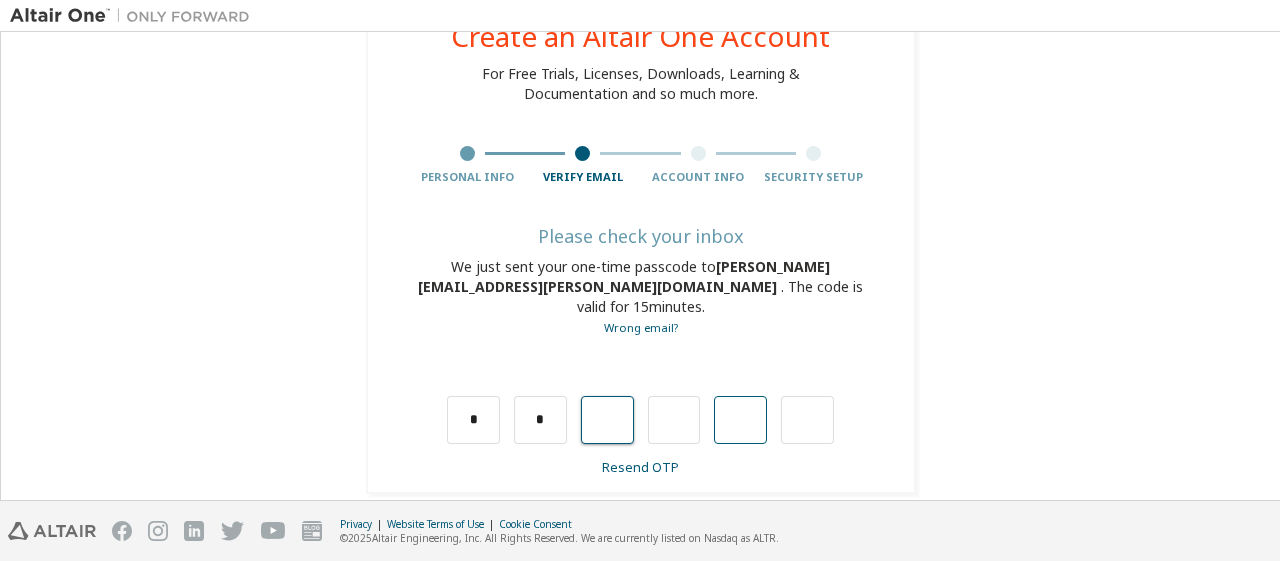 type on "*" 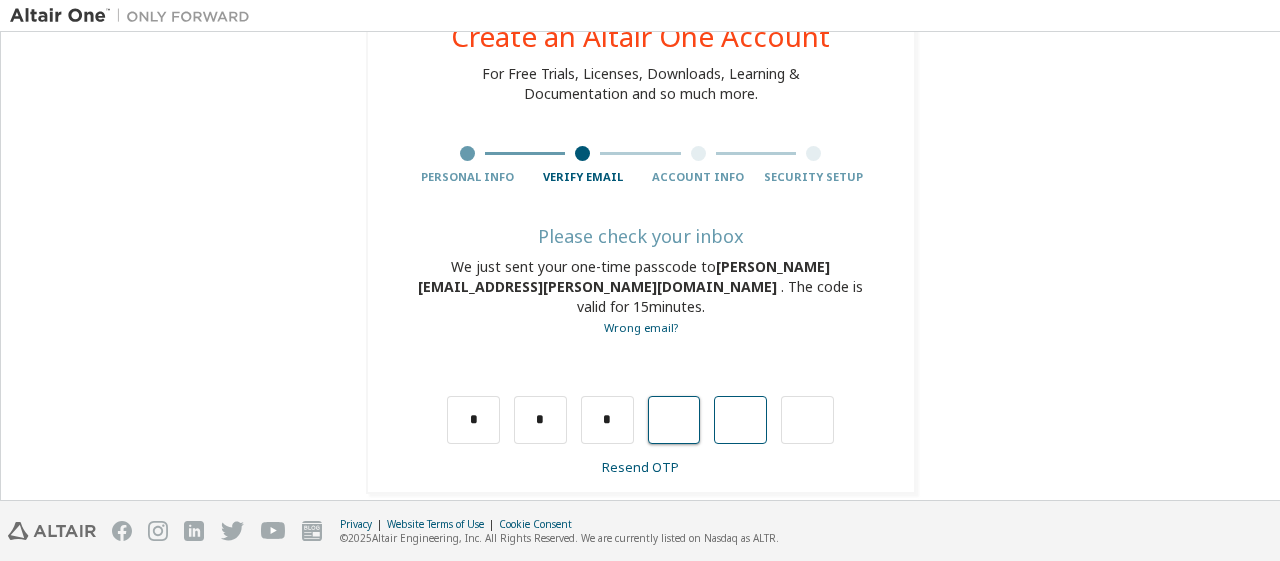 type on "*" 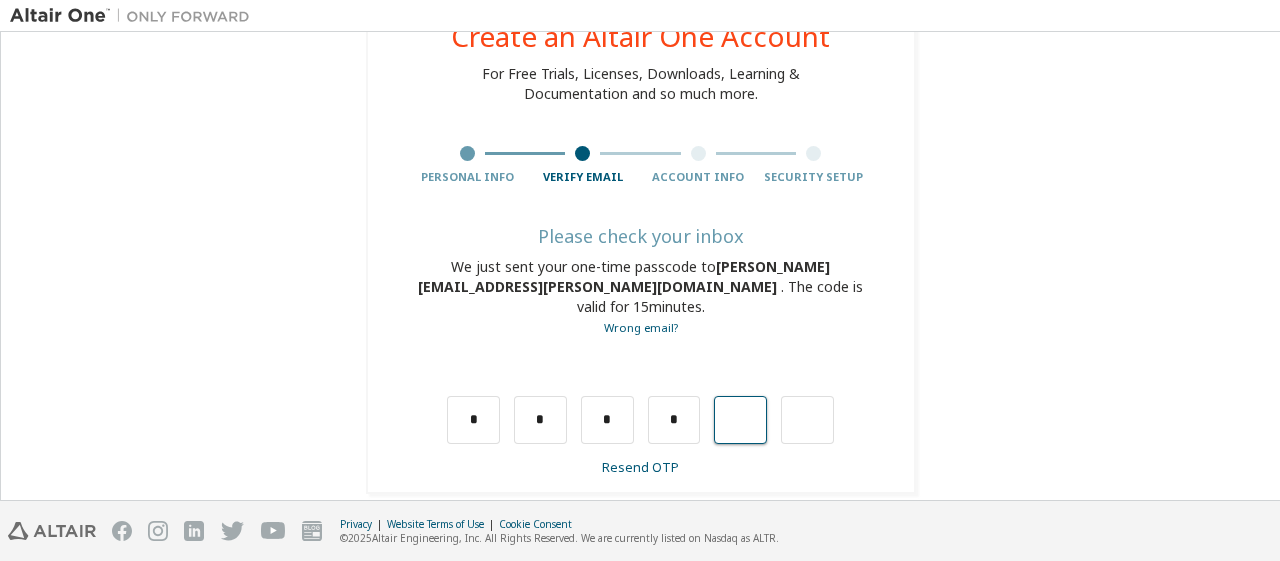 type on "*" 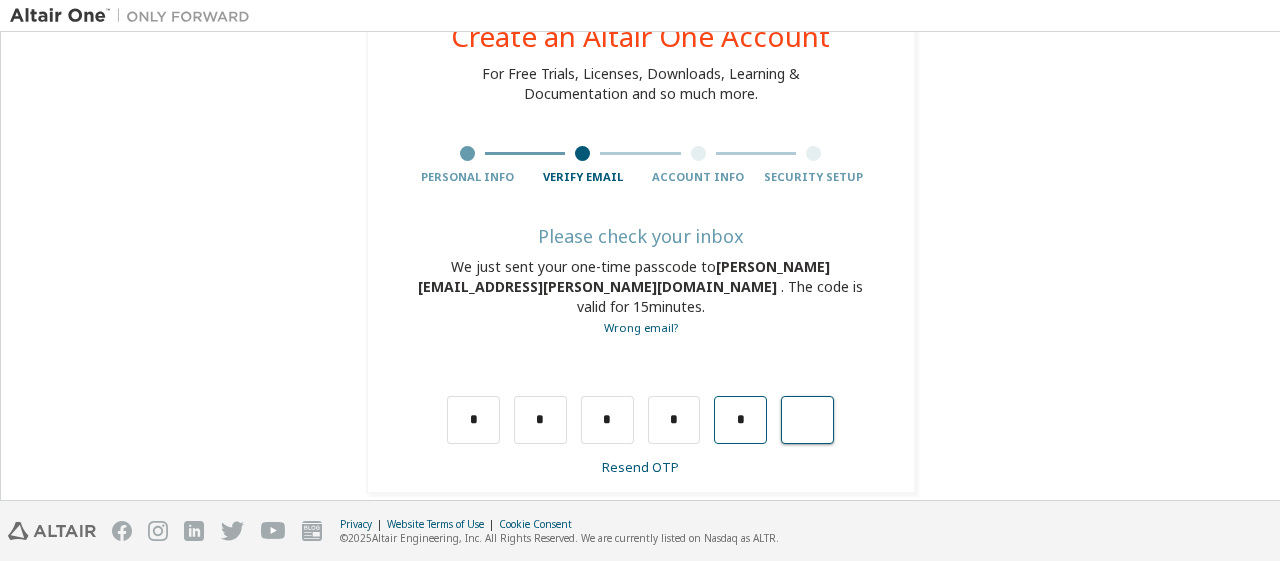 type on "*" 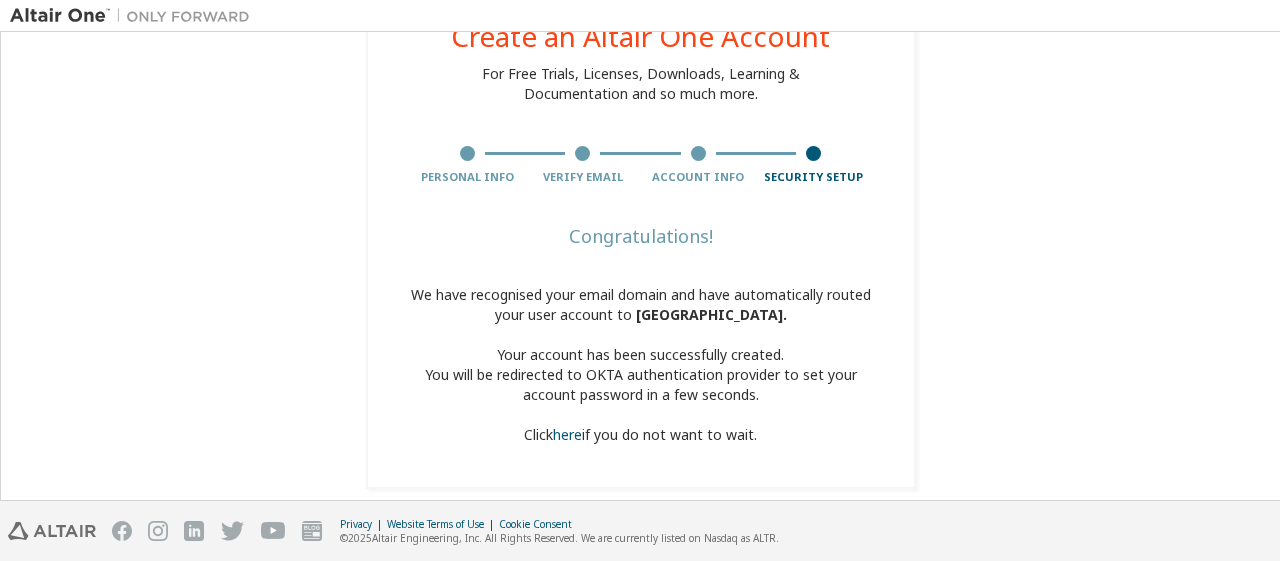 scroll, scrollTop: 118, scrollLeft: 0, axis: vertical 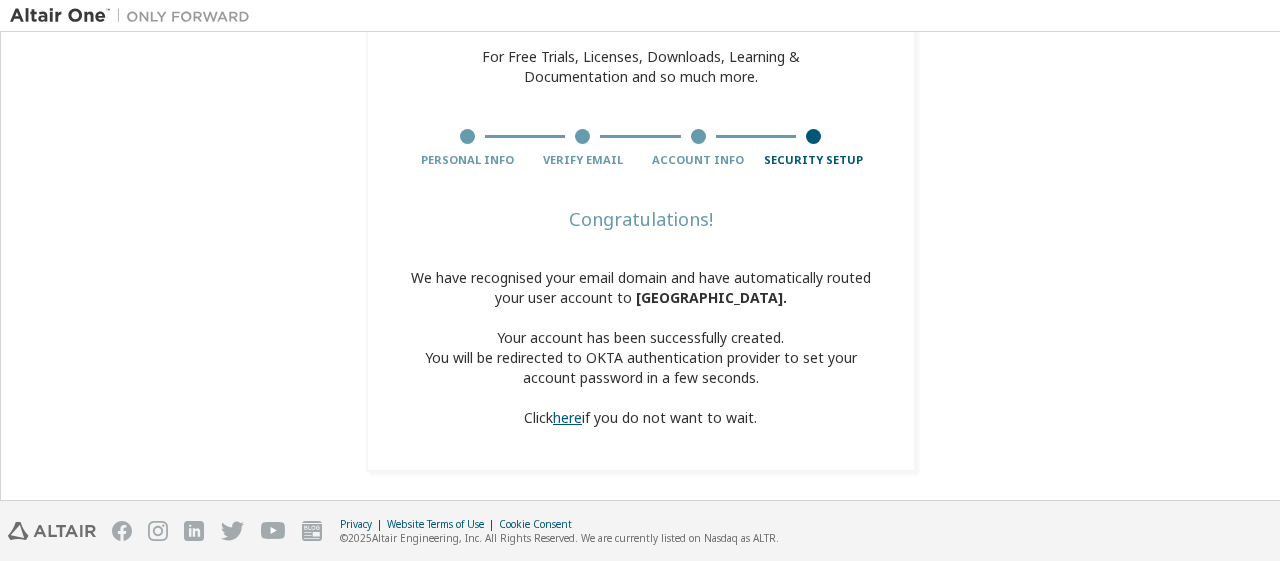 click on "here" at bounding box center [567, 417] 